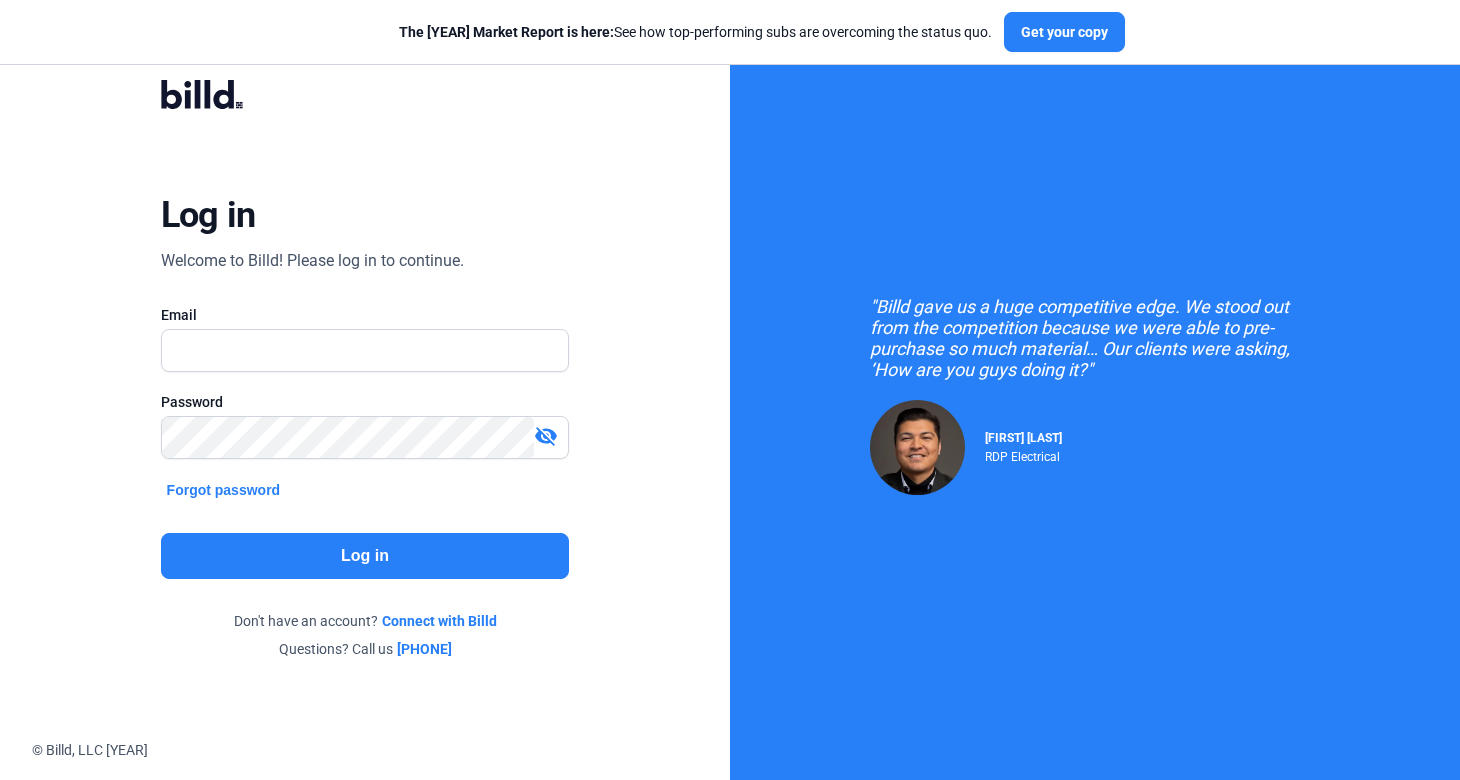 scroll, scrollTop: 0, scrollLeft: 0, axis: both 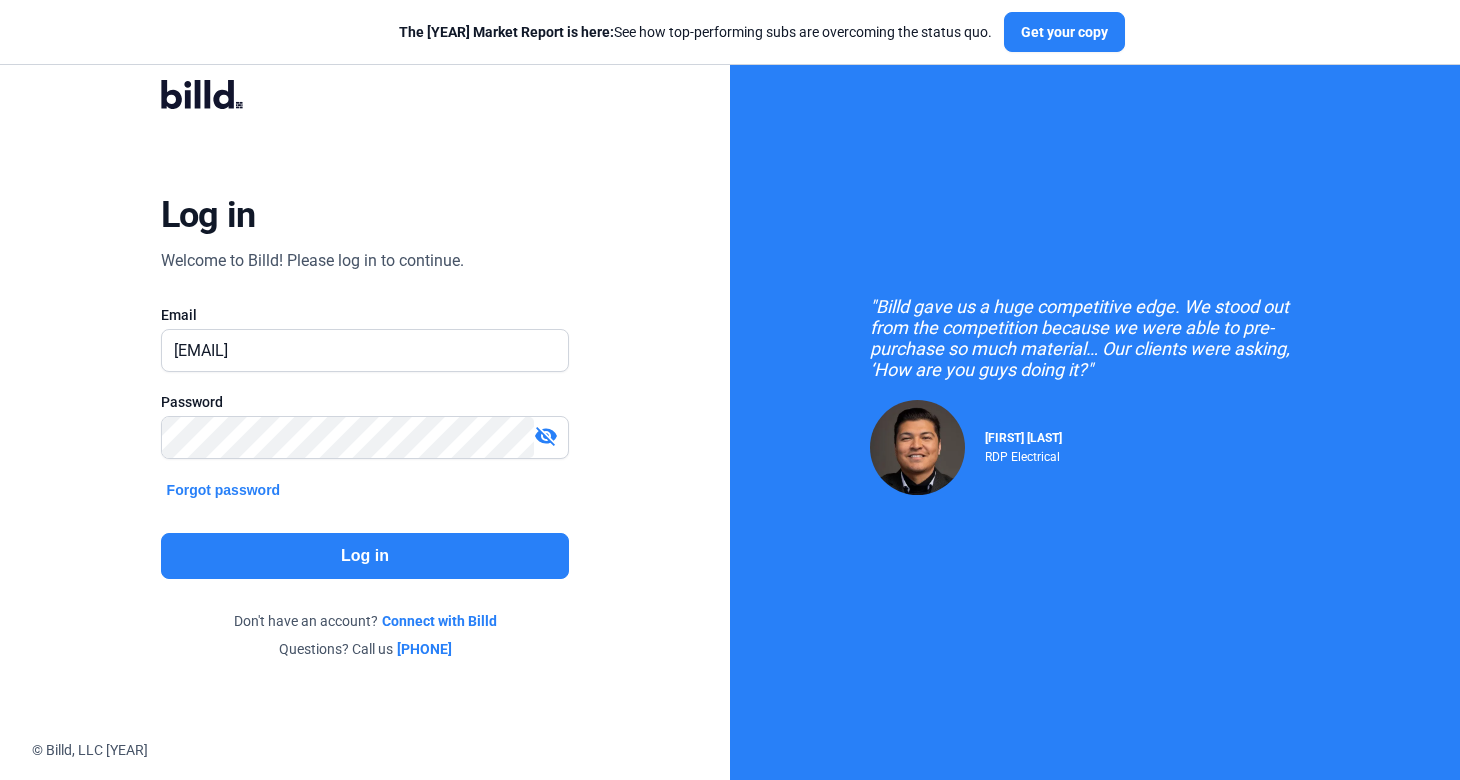 click on "Log in" 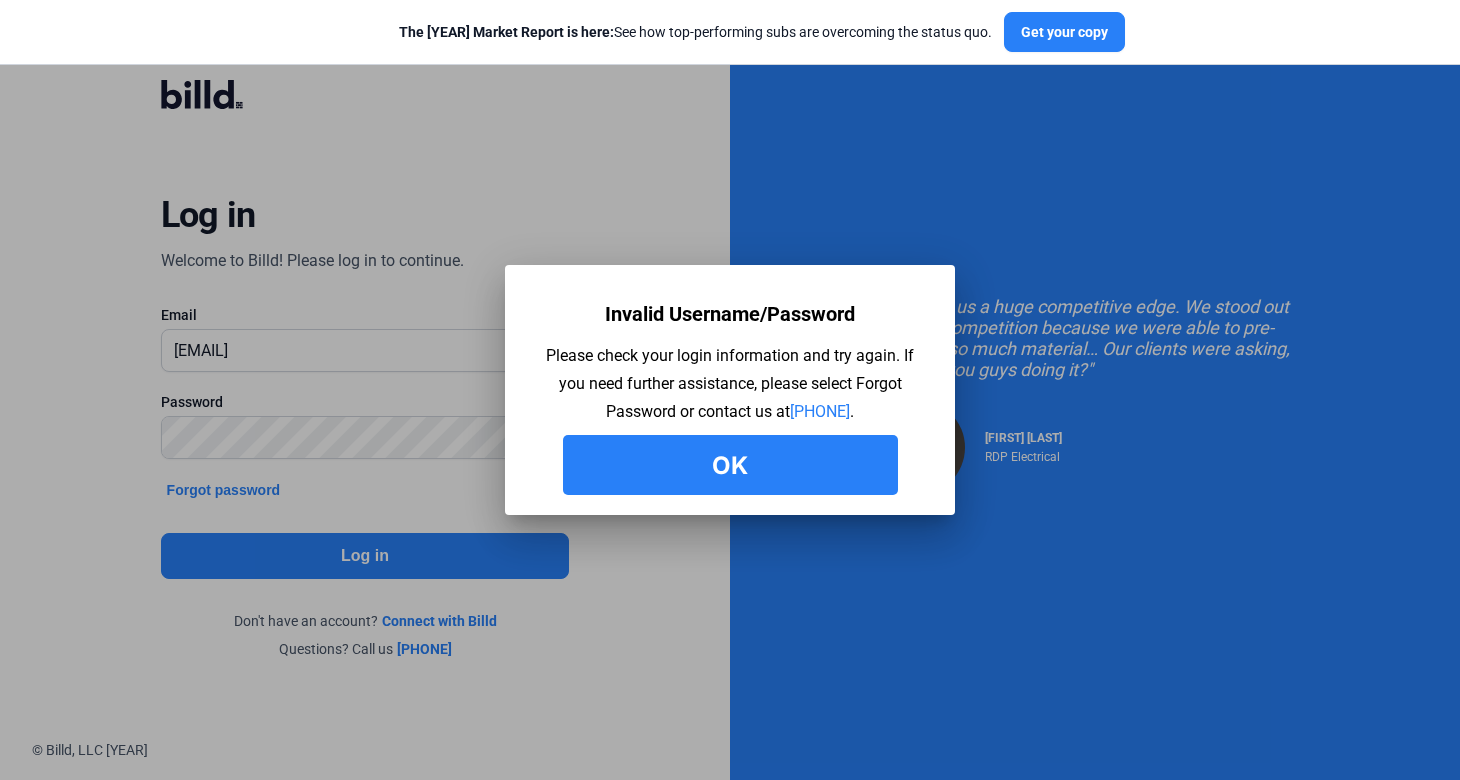 click on "Ok" at bounding box center [730, 465] 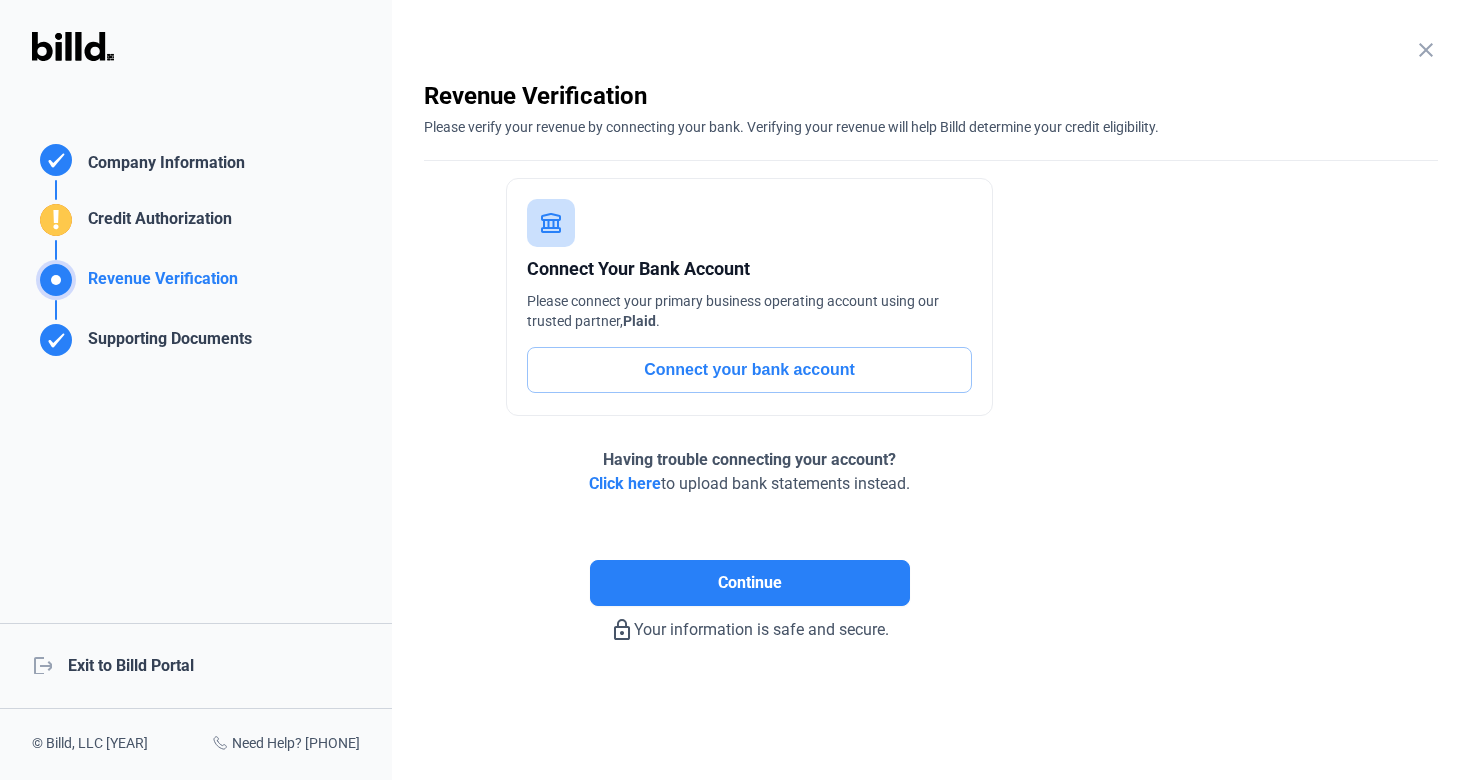 click on "logout  Exit to Billd Portal" 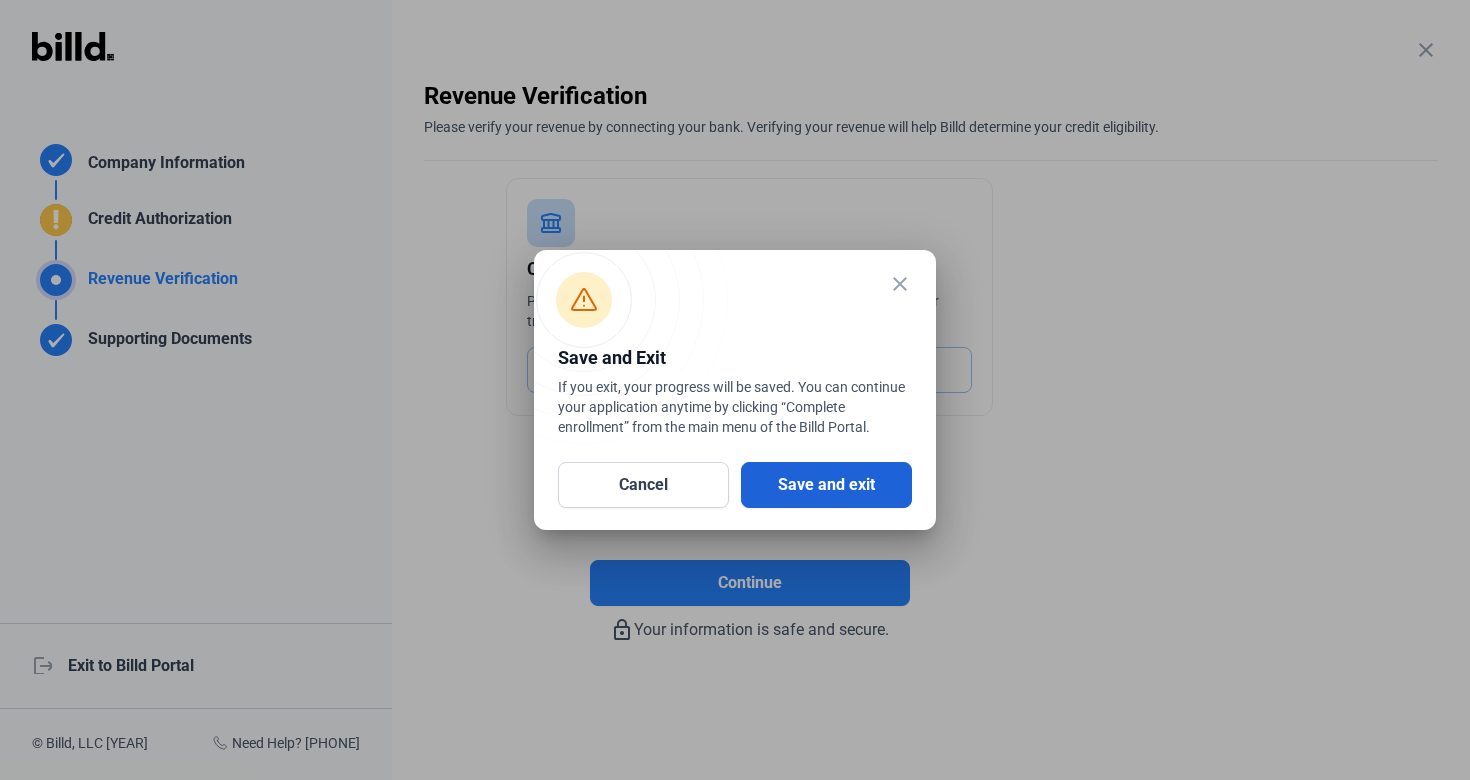 click on "Save and exit" at bounding box center [826, 485] 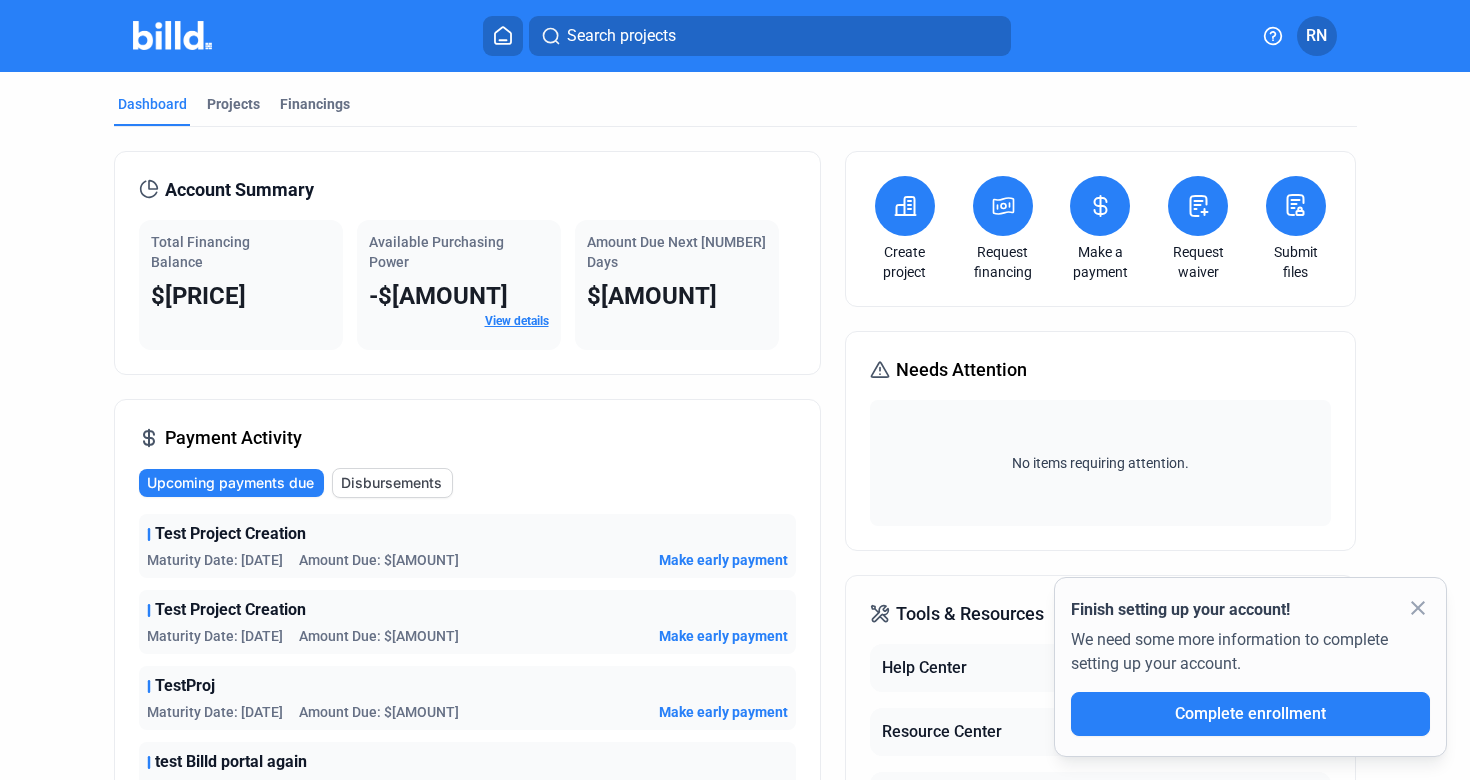 click on "close" 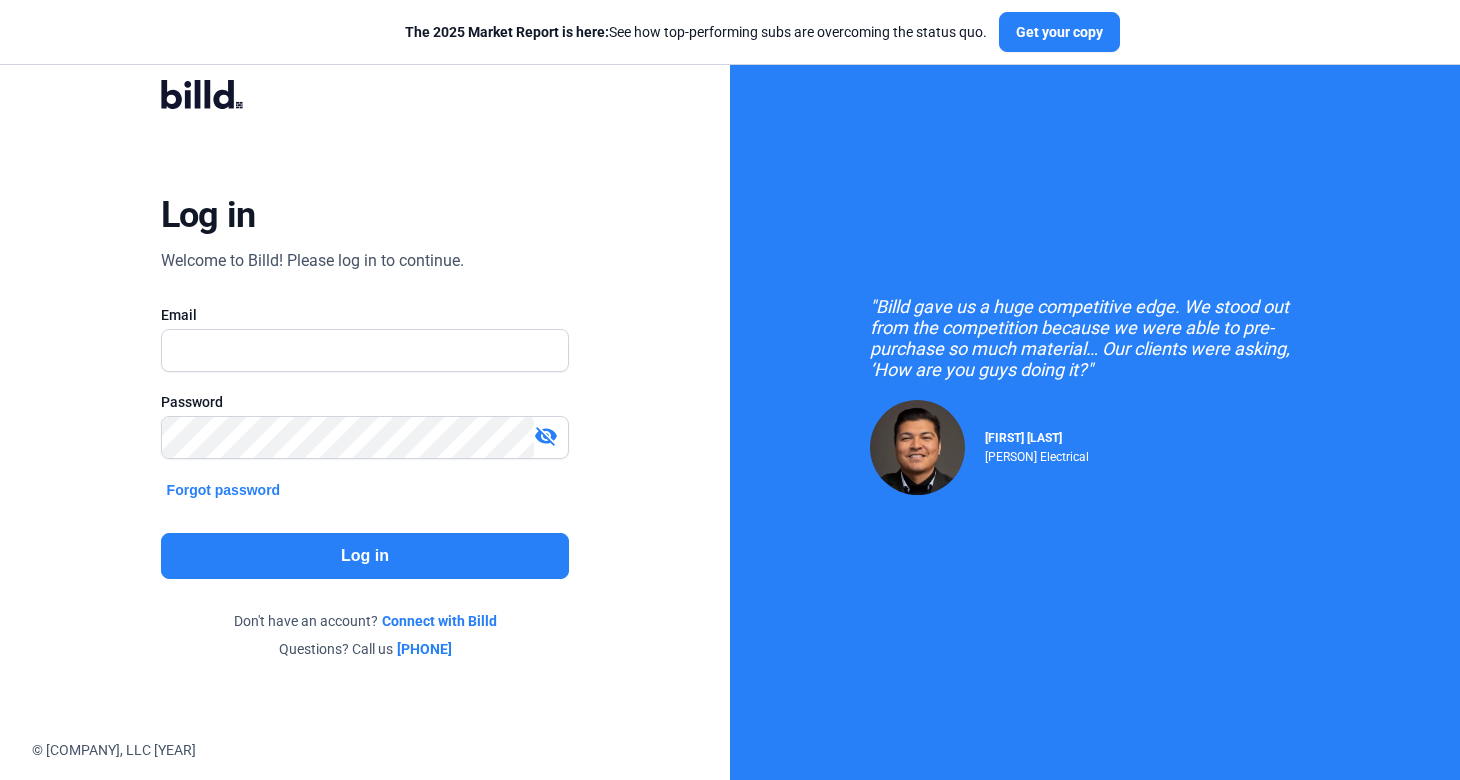 scroll, scrollTop: 0, scrollLeft: 0, axis: both 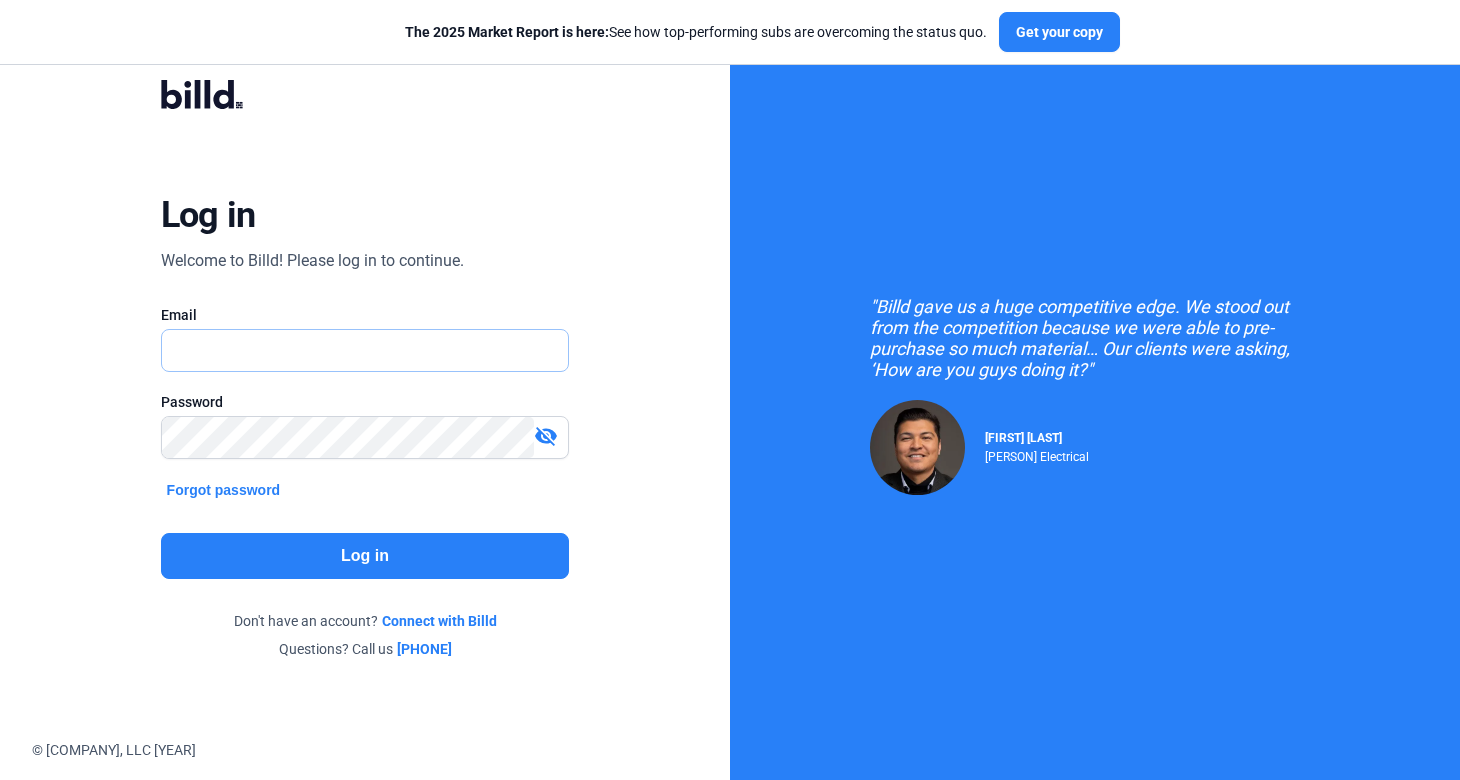 type on "[PERSON]@[DOMAIN].com" 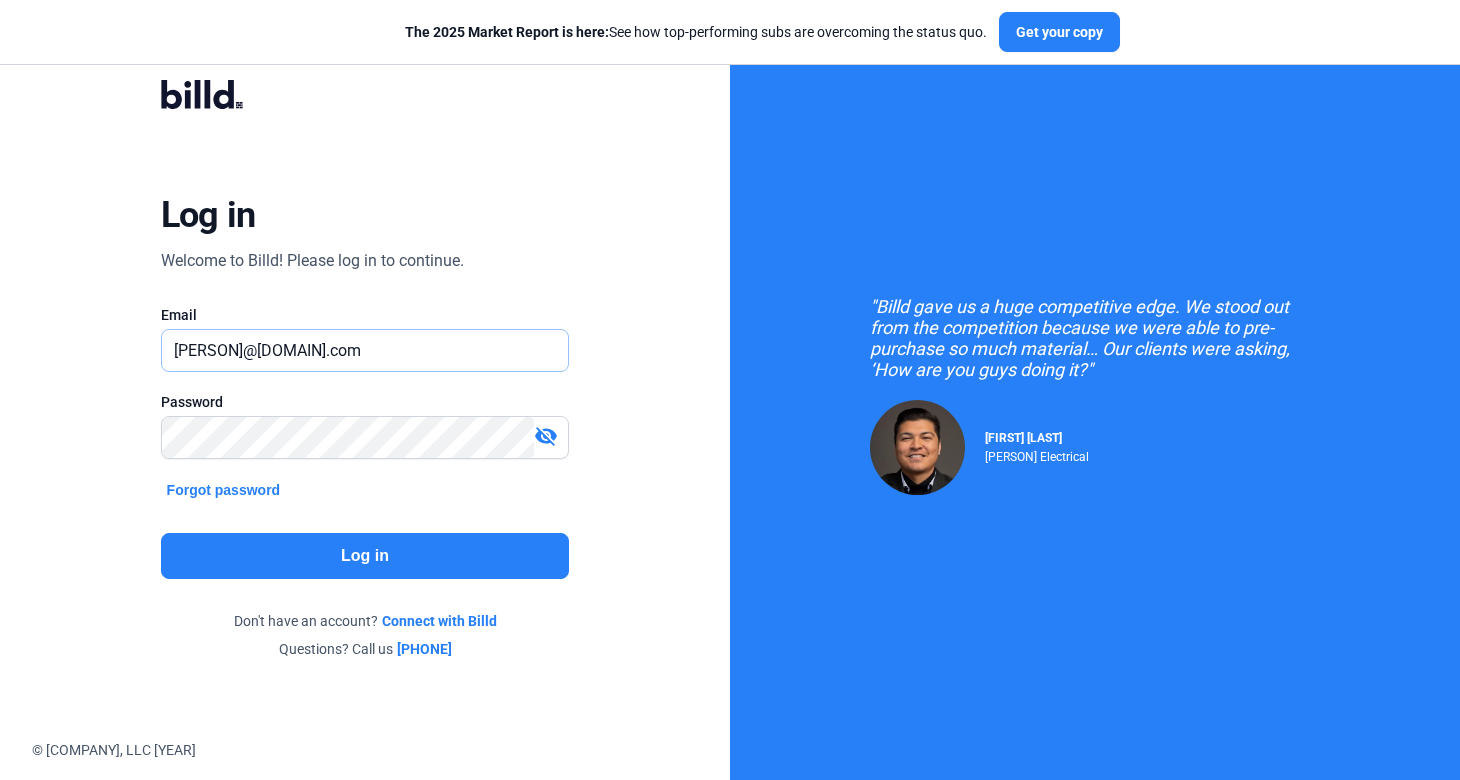 click on "[PERSON]@[DOMAIN].com" at bounding box center (355, 350) 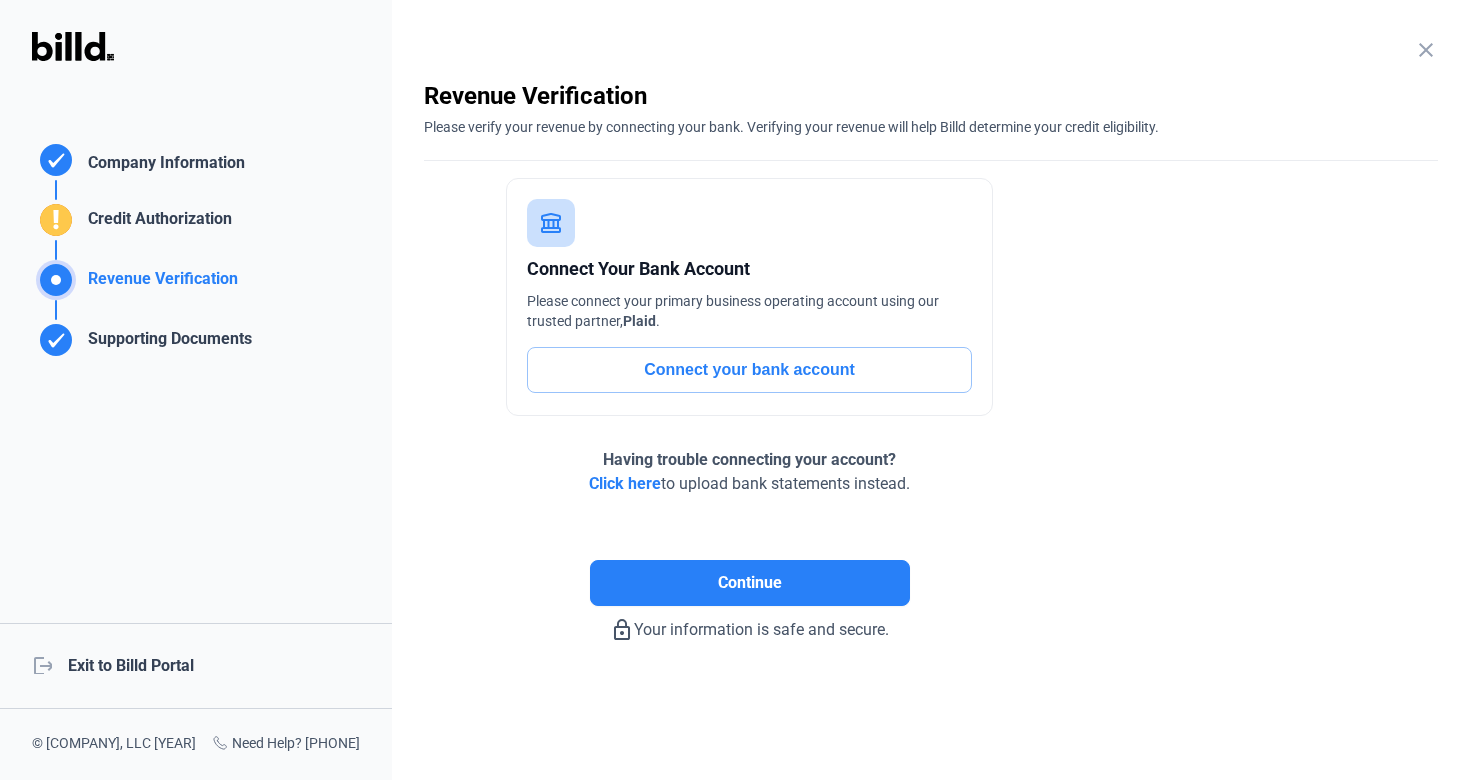 click on "logout  Exit to Billd Portal" 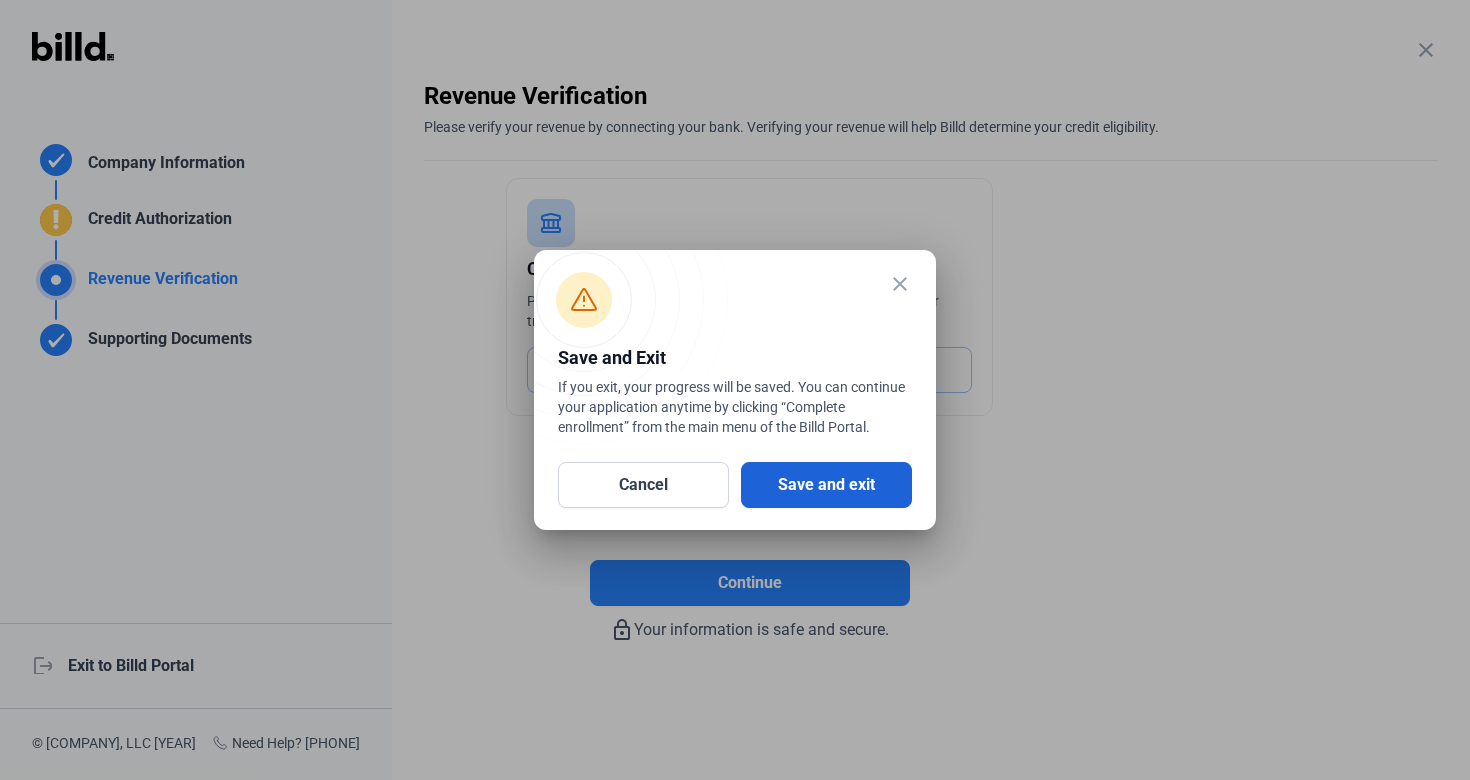 click on "Save and exit" at bounding box center (826, 485) 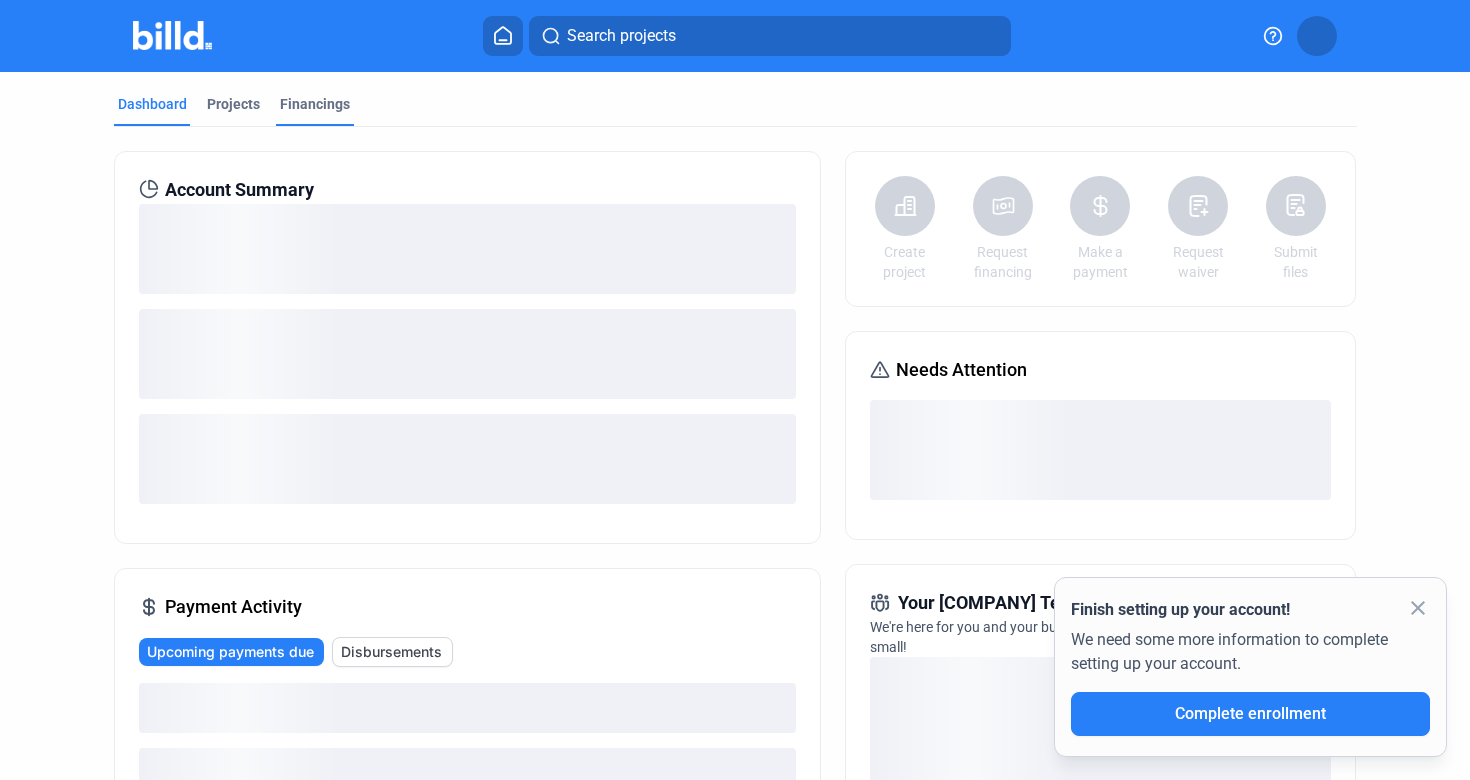 click on "Financings" at bounding box center (315, 104) 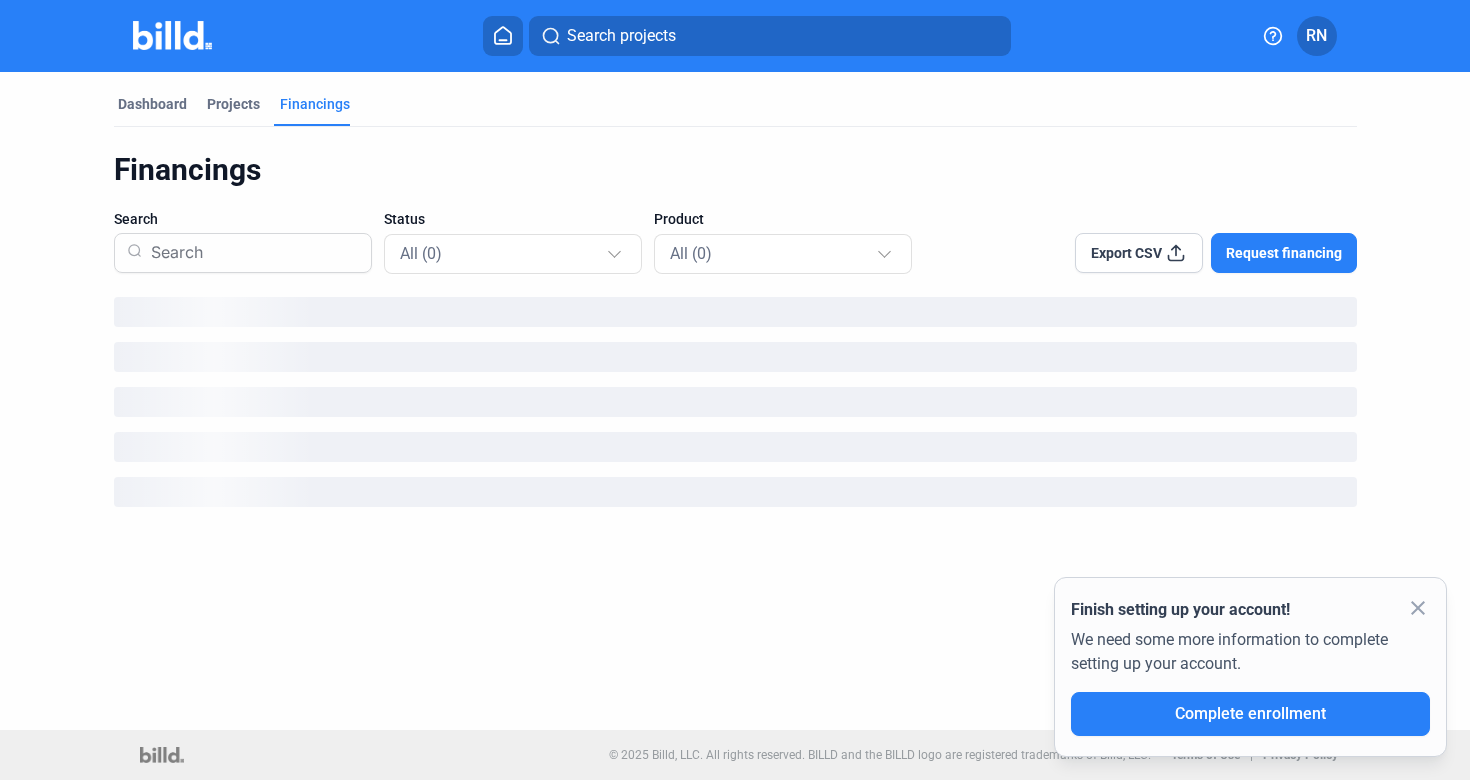 click on "close" 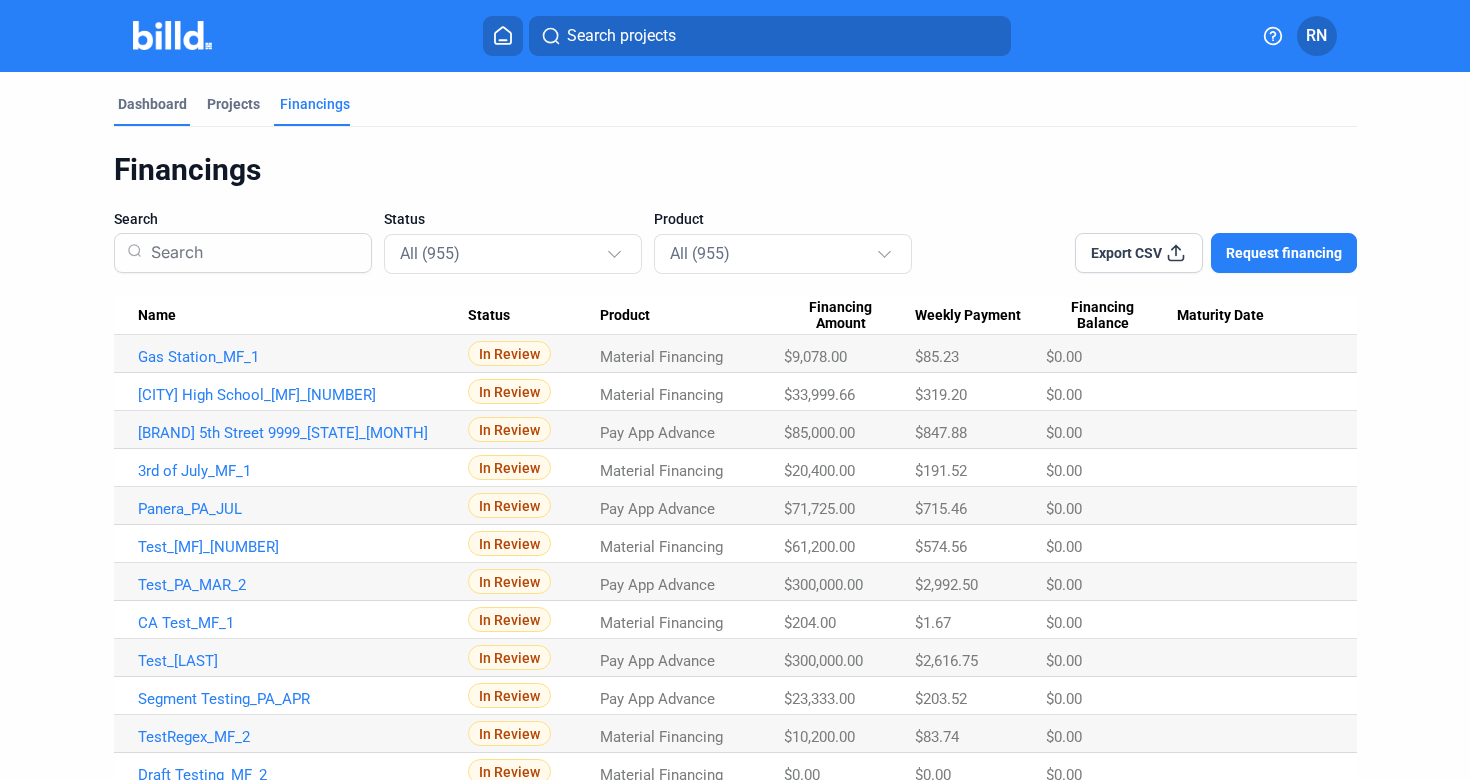click on "Dashboard" at bounding box center (152, 110) 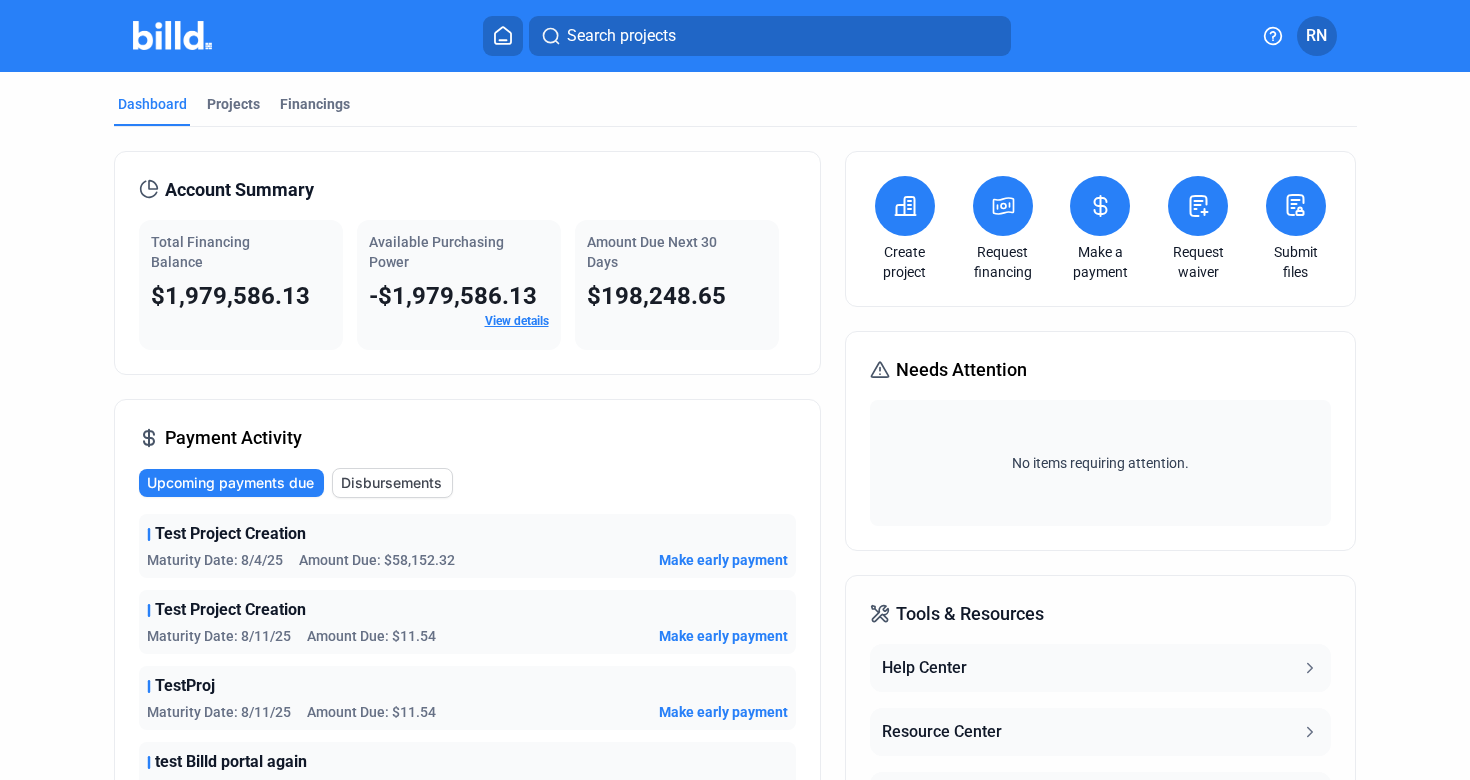 click 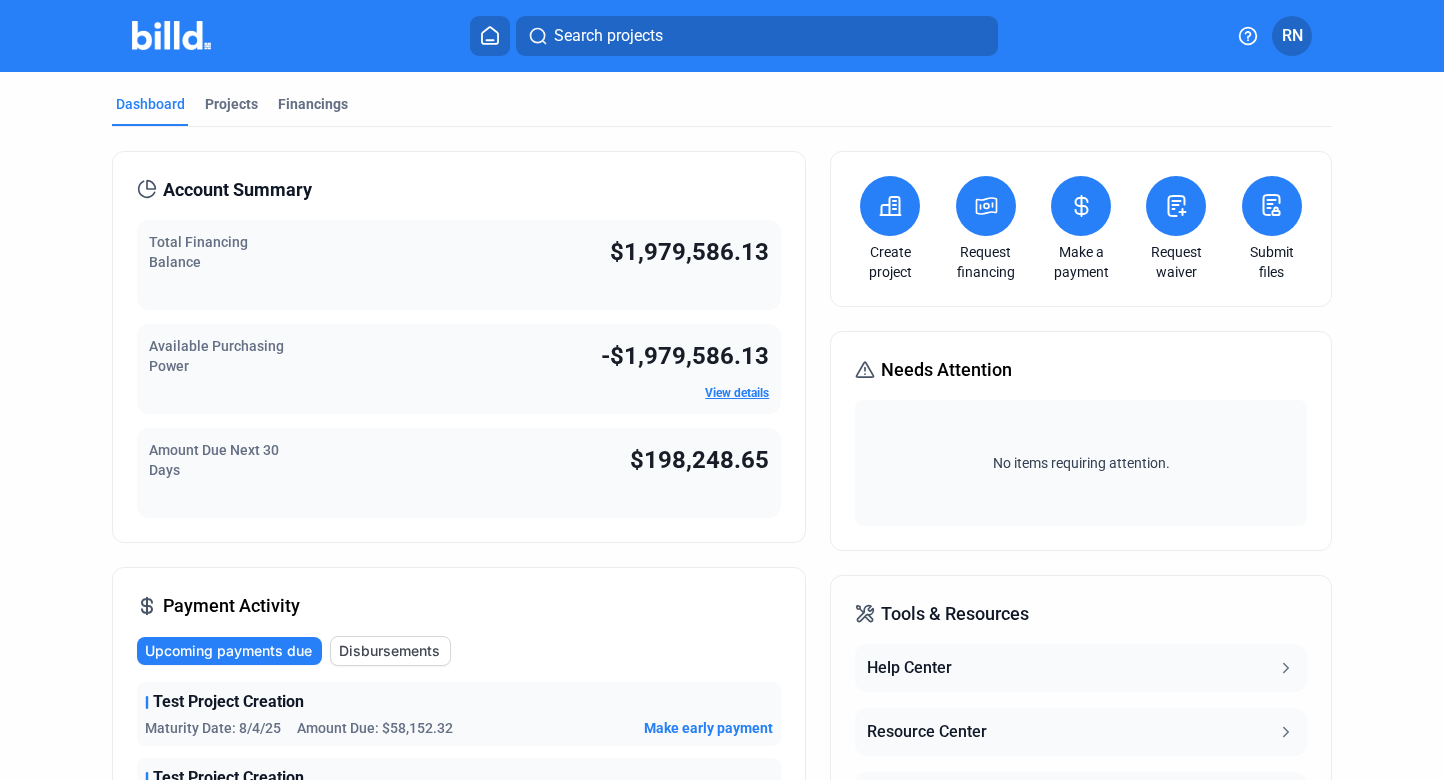 click on "Dashboard Projects Financings Account Summary Total Financing   Balance $1,979,586.13 Available Purchasing   Power -$1,979,586.13 View details Amount Due Next 30   Days $198,248.65 Payment Activity Upcoming payments due Disbursements Test Project Creation Maturity Date: 8/4/25 Amount Due: $58,152.32 Make early payment Test Project Creation Maturity Date: 8/11/25 Amount Due: $11.54 Make early payment TestProj Maturity Date: 8/11/25 Amount Due: $11.54 Make early payment test Billd portal again Maturity Date: 8/11/25 Amount Due: $57.70 Make early payment GS Maturity Date: 8/11/25 Amount Due: $69,256.68 Make early payment View more Create project Request financing Make a payment Request waiver Submit files Needs Attention No items requiring attention. Your Billd Team We're here for you and your business. Reach out anytime for needs big and small! Tools & Resources Help Center Resource Center Refer for $500 Join our newsletter Create project Request financing Make a payment Request waiver Submit files  Balance GS" 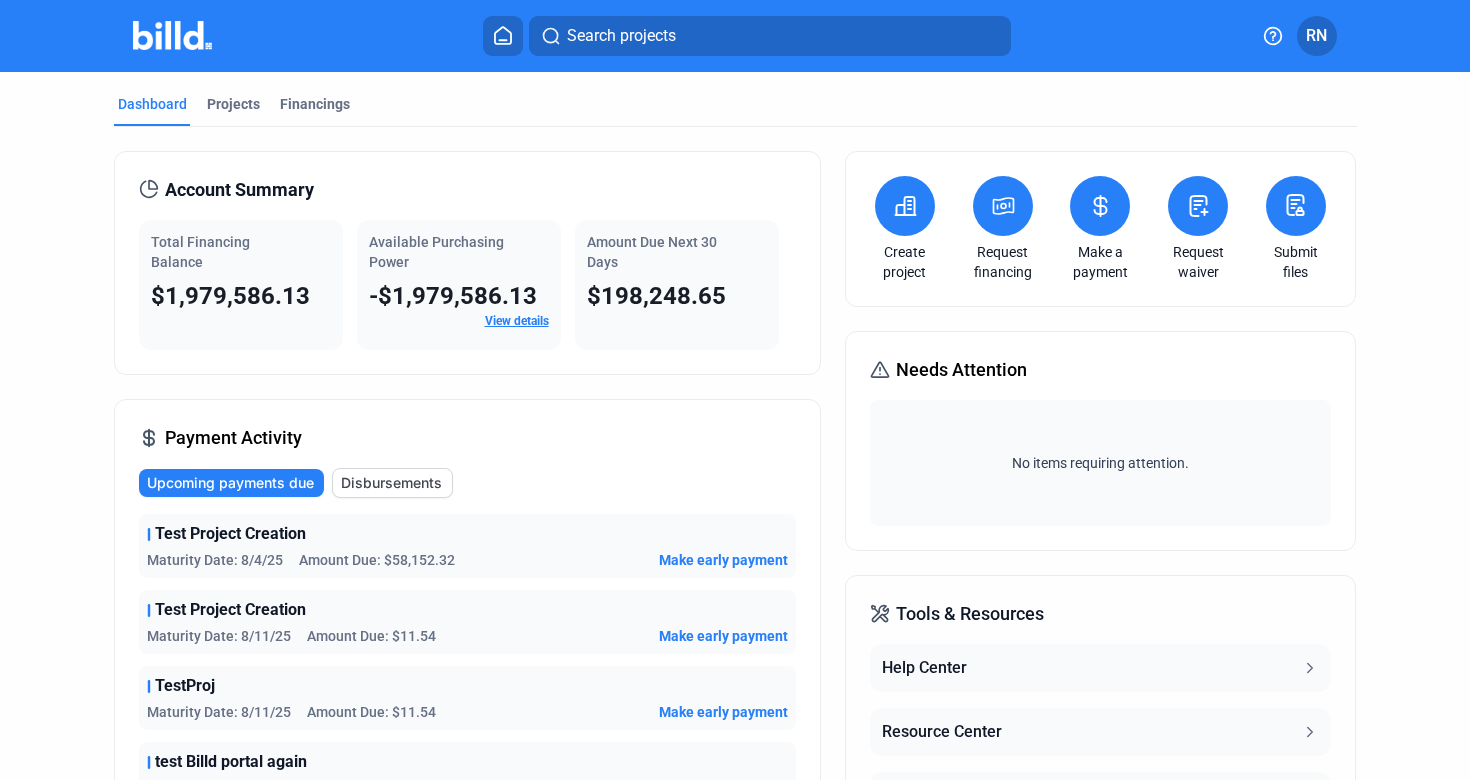 drag, startPoint x: 571, startPoint y: 39, endPoint x: 645, endPoint y: 39, distance: 74 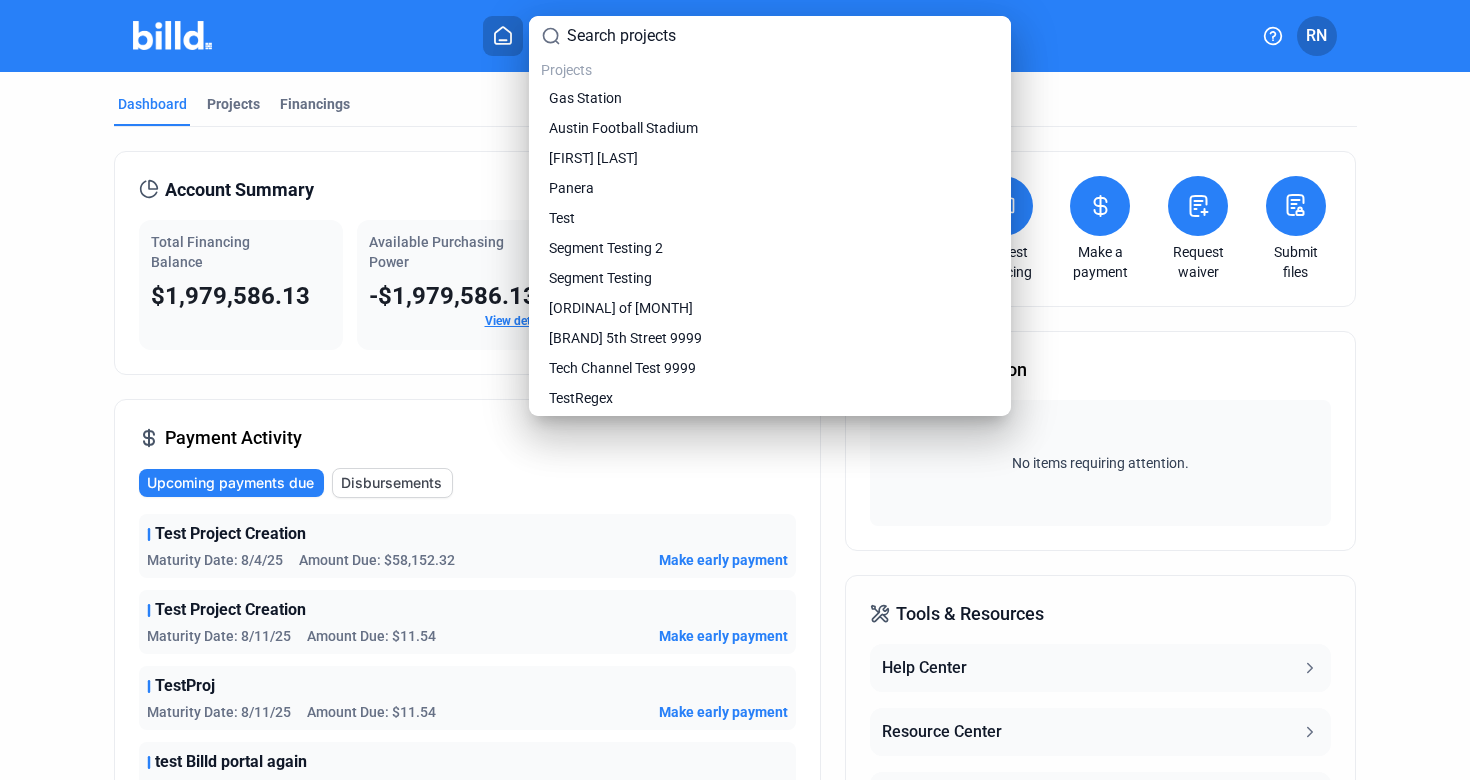 click at bounding box center [735, 390] 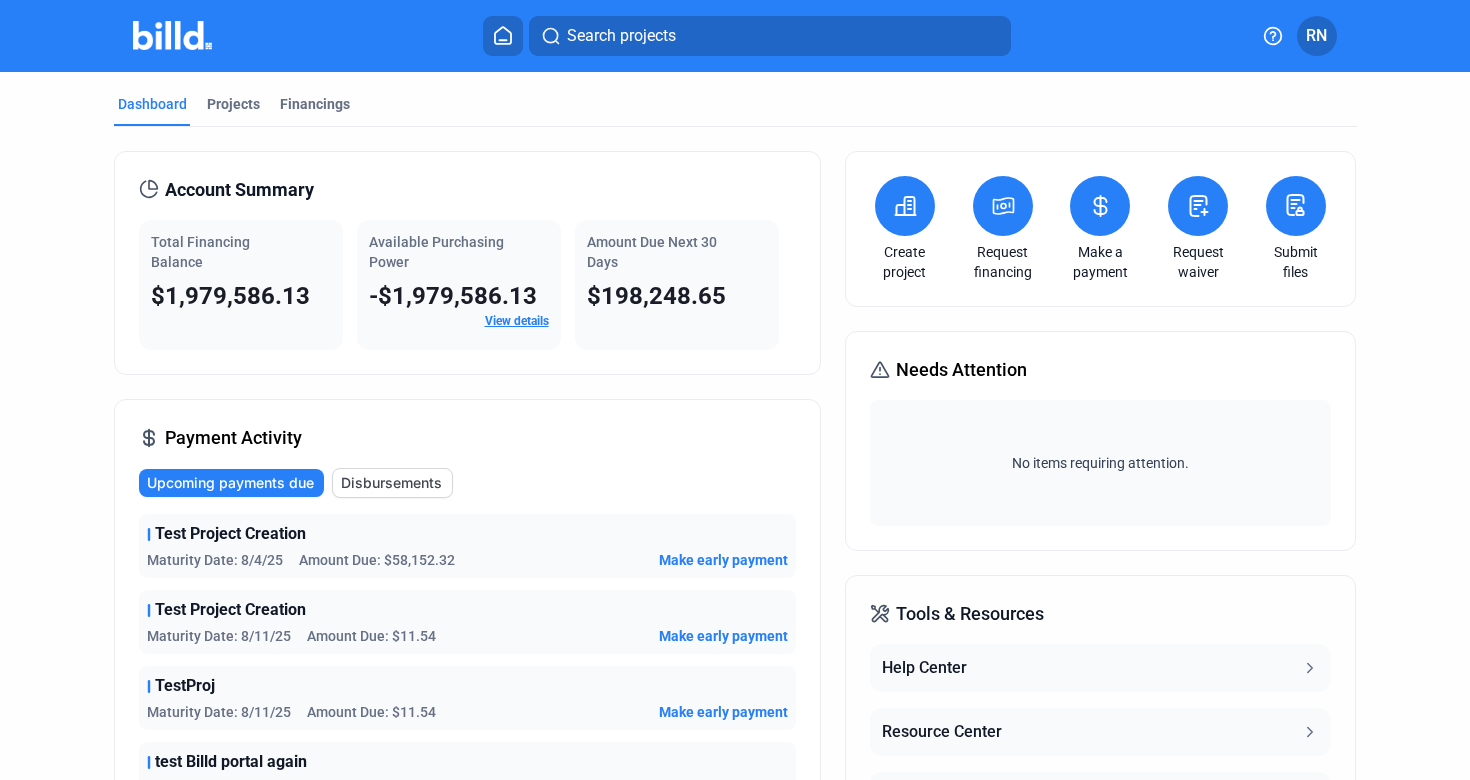 type 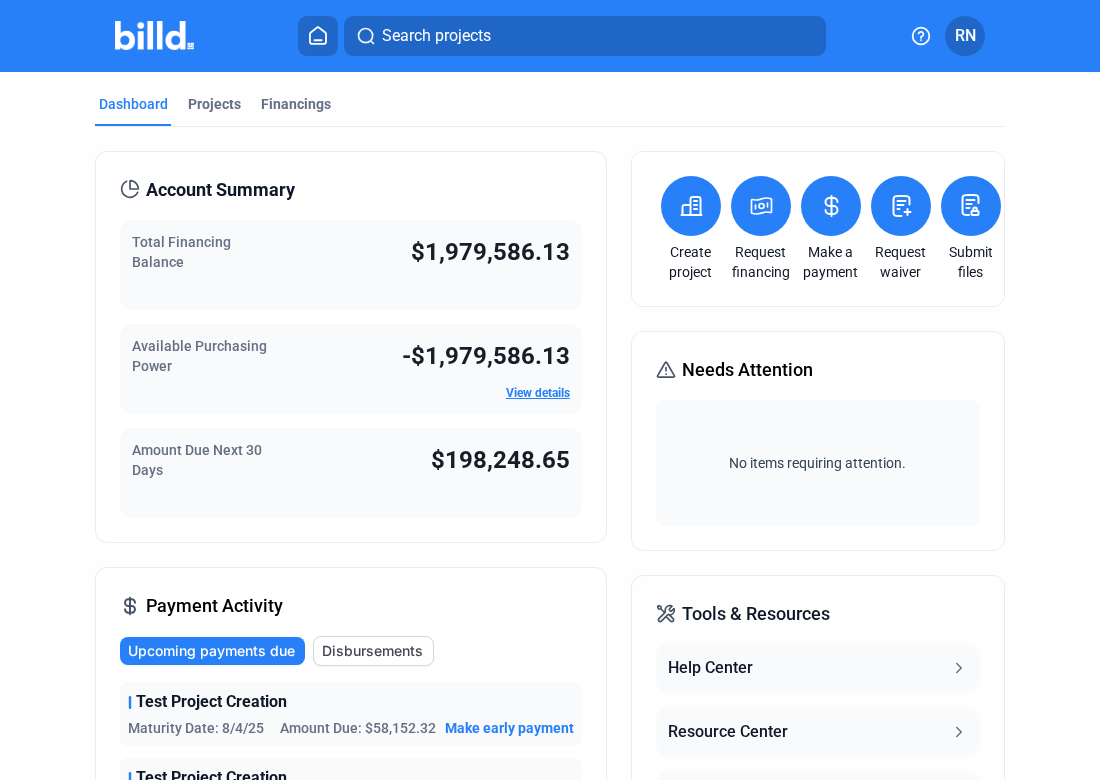 click on "Search projects RN" at bounding box center (550, 36) 